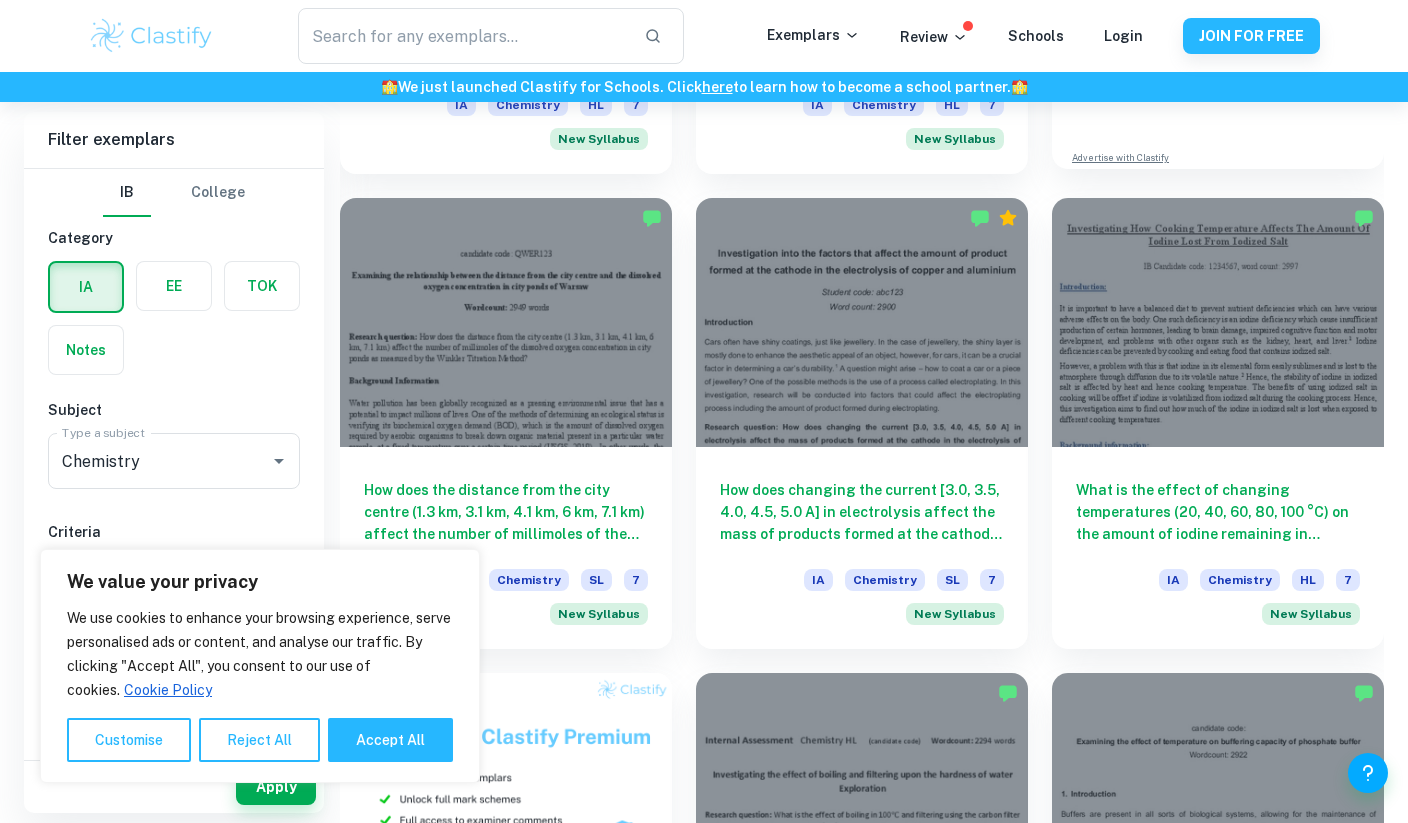 scroll, scrollTop: 1029, scrollLeft: 0, axis: vertical 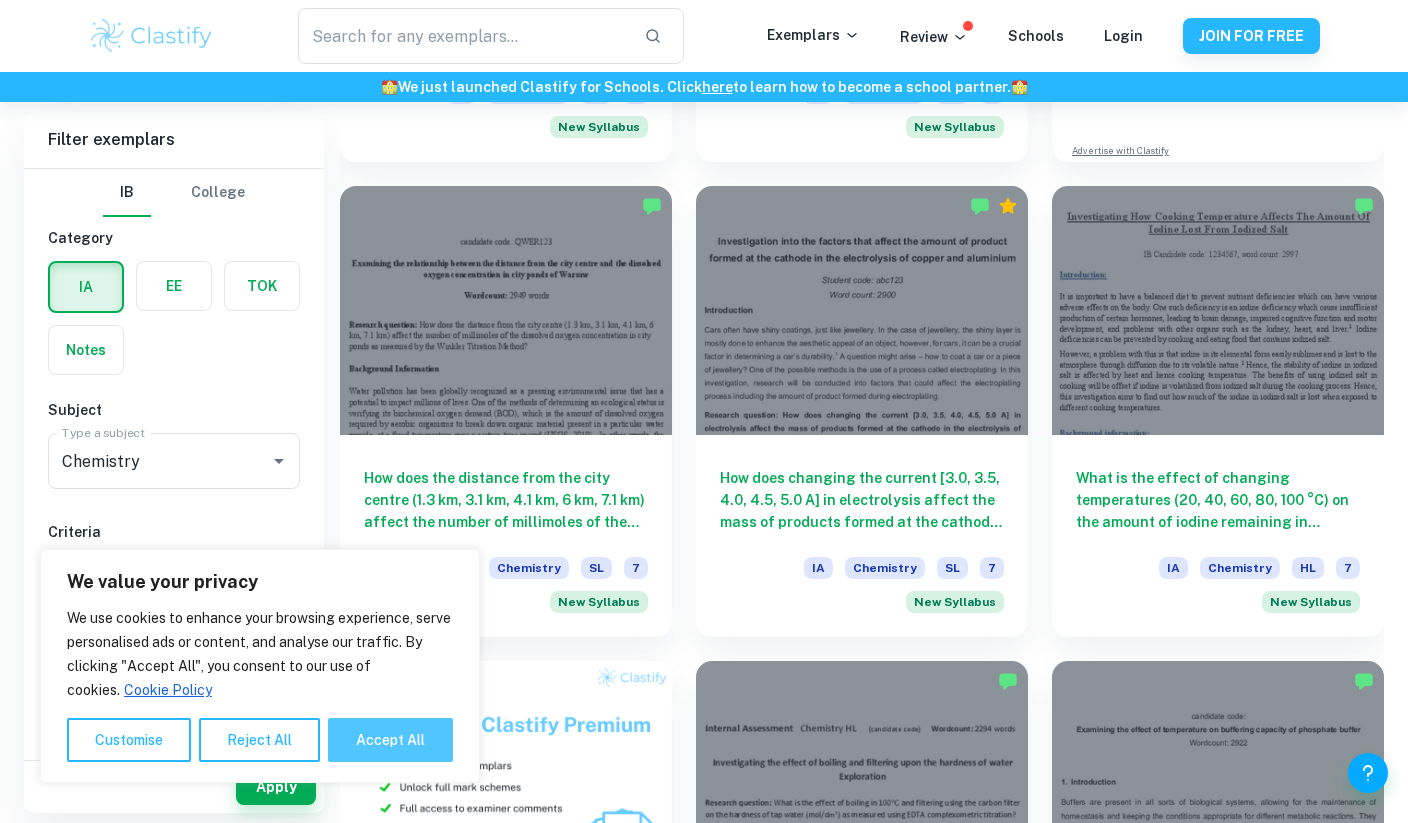 click on "Accept All" at bounding box center (390, 740) 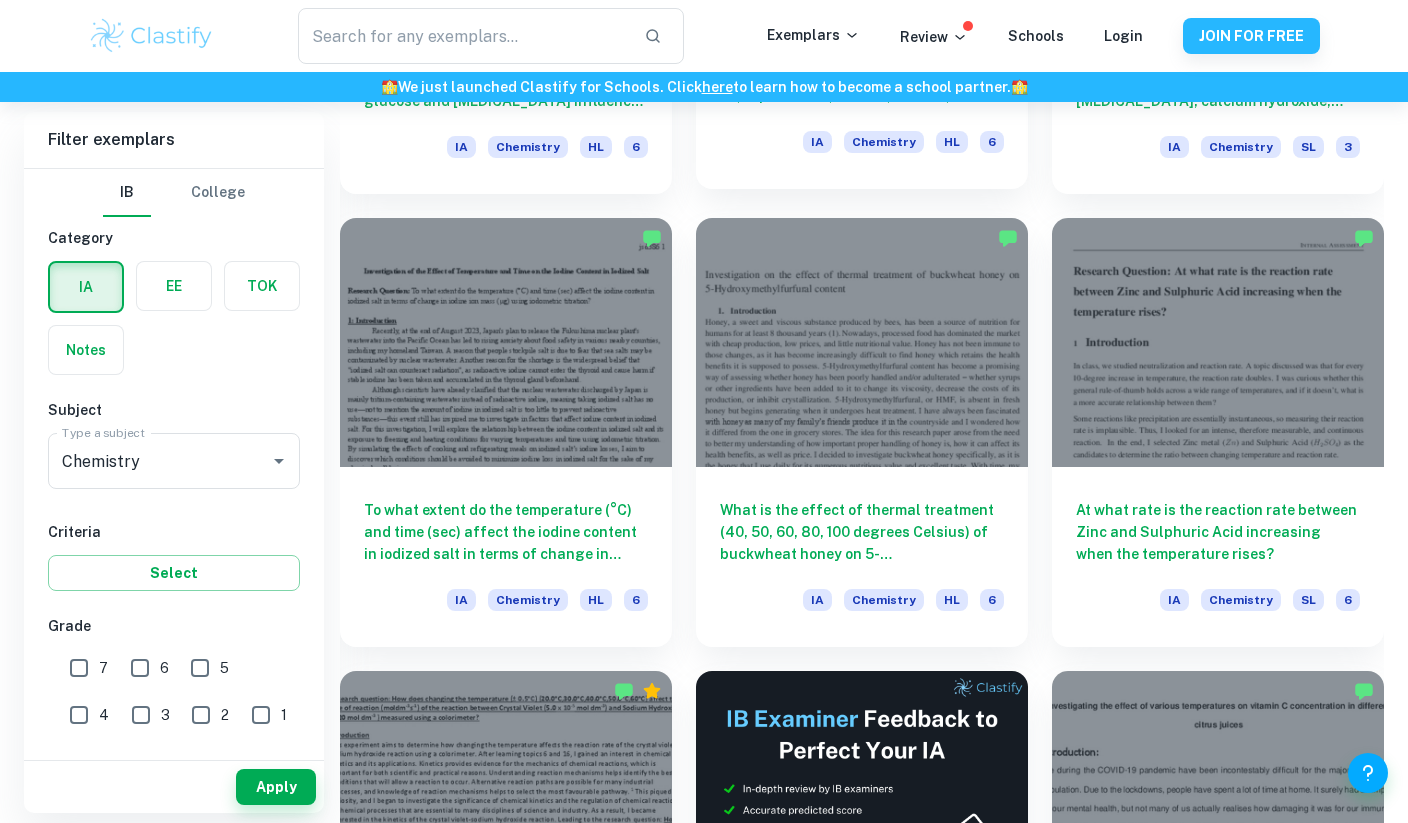 scroll, scrollTop: 5289, scrollLeft: 0, axis: vertical 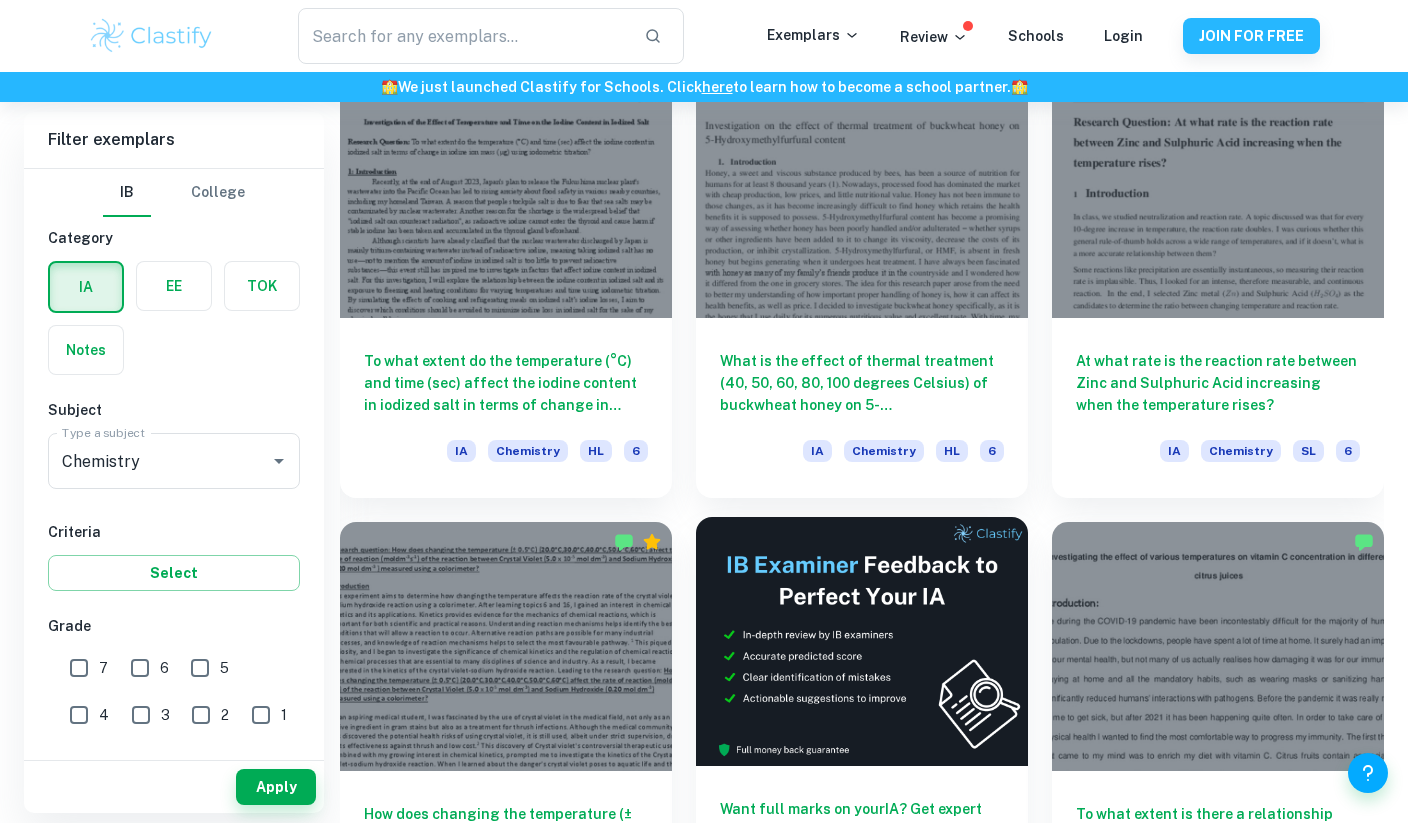 click at bounding box center [862, 641] 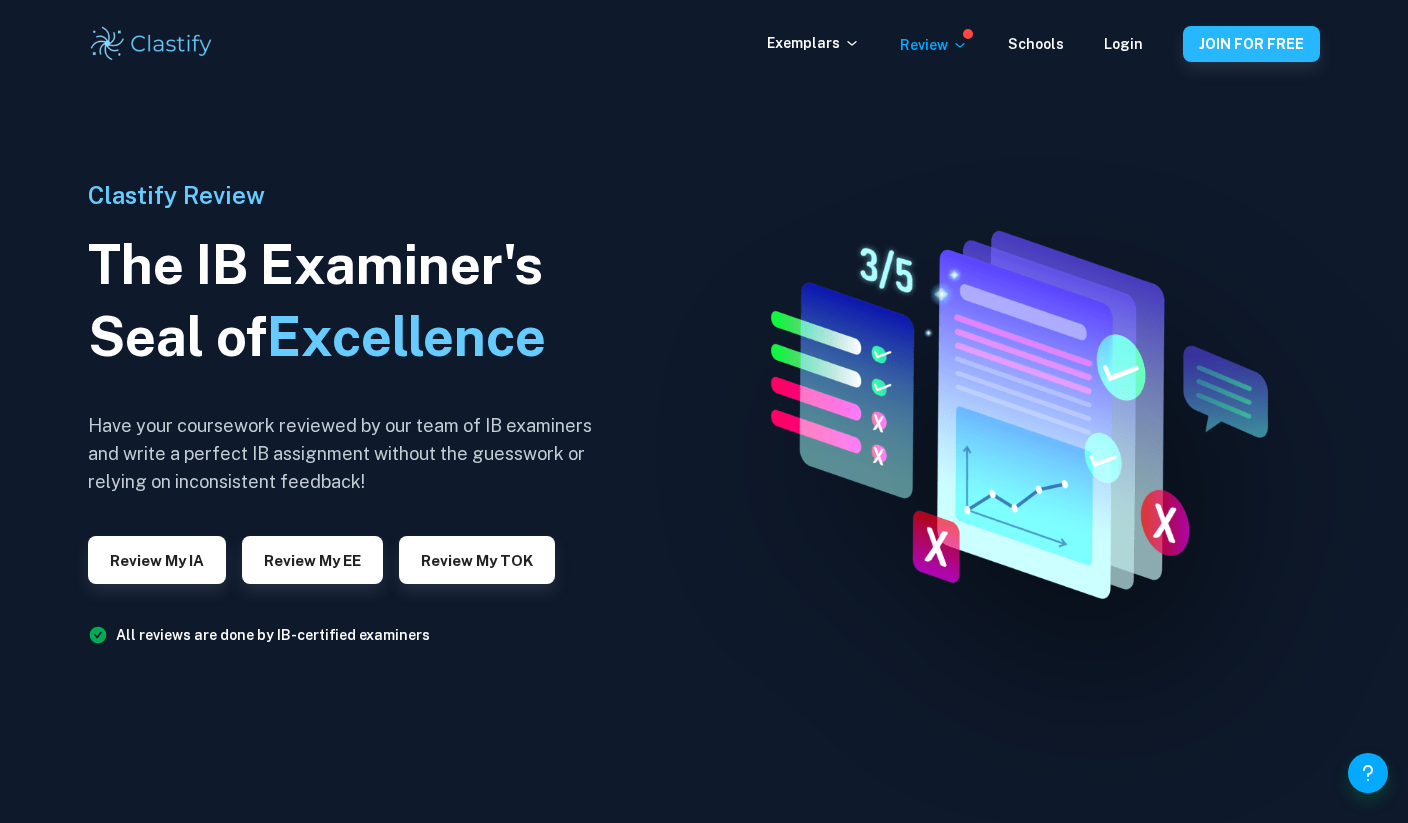 scroll, scrollTop: 0, scrollLeft: 0, axis: both 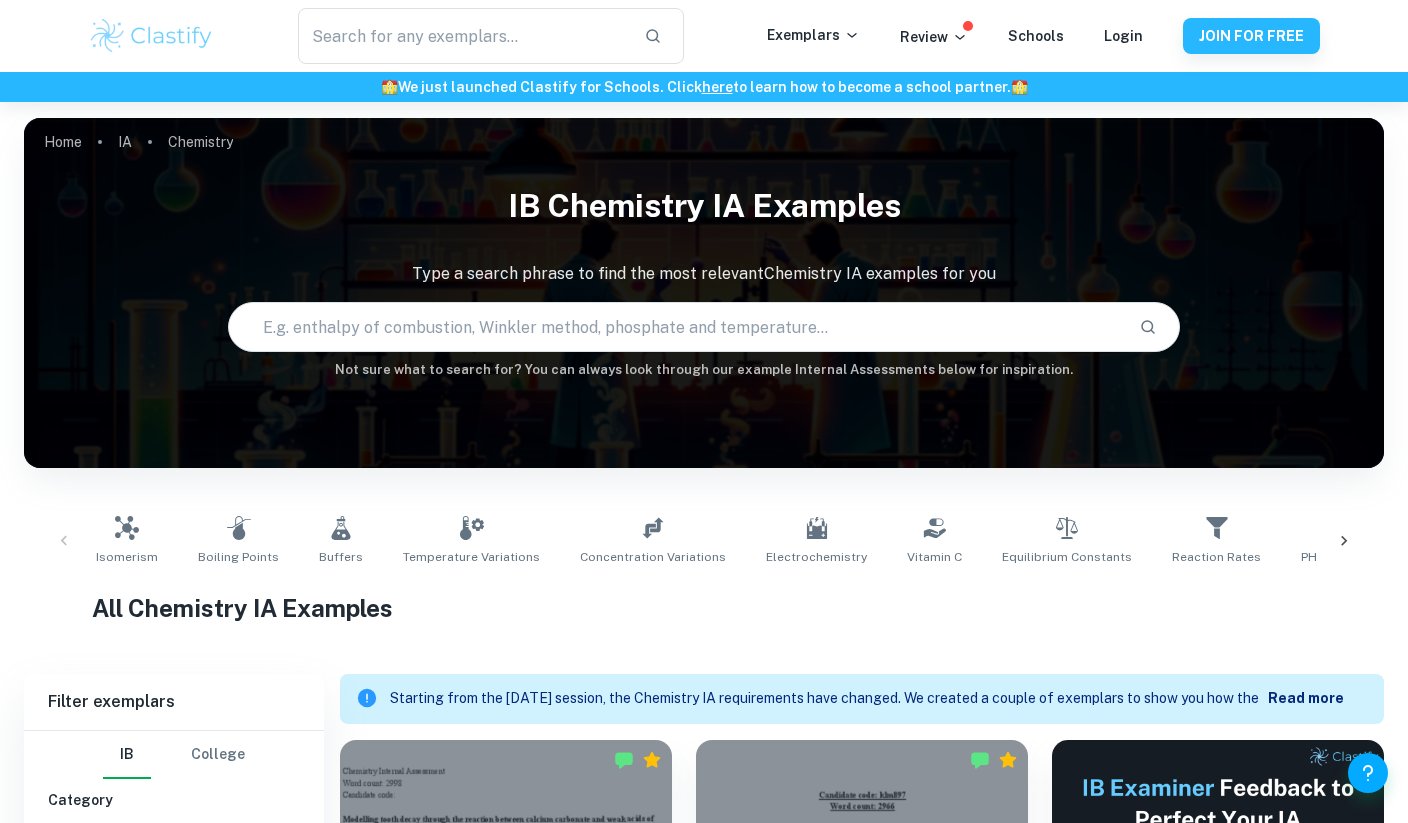 click at bounding box center (676, 327) 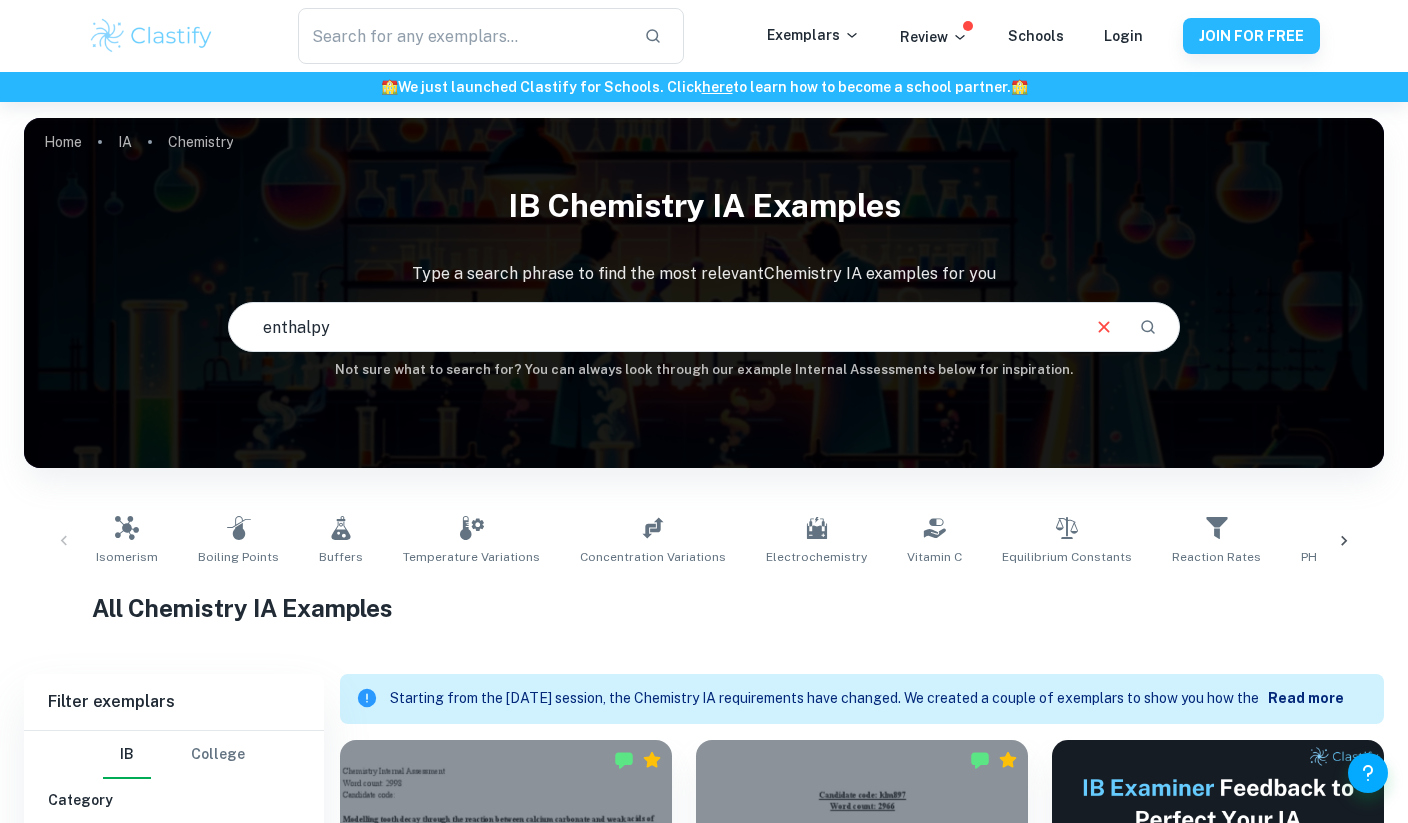 type on "enthalpy" 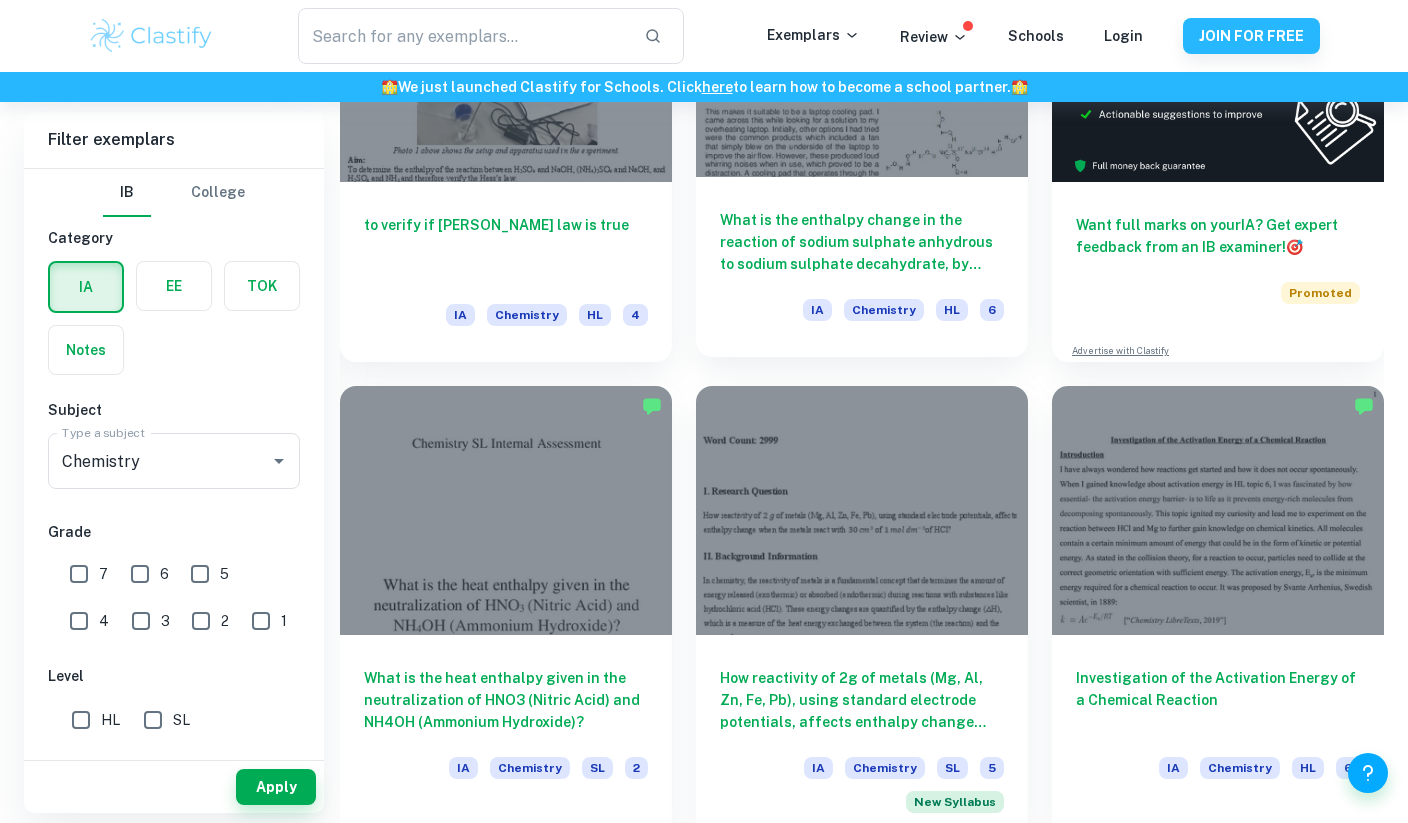 scroll, scrollTop: 813, scrollLeft: 0, axis: vertical 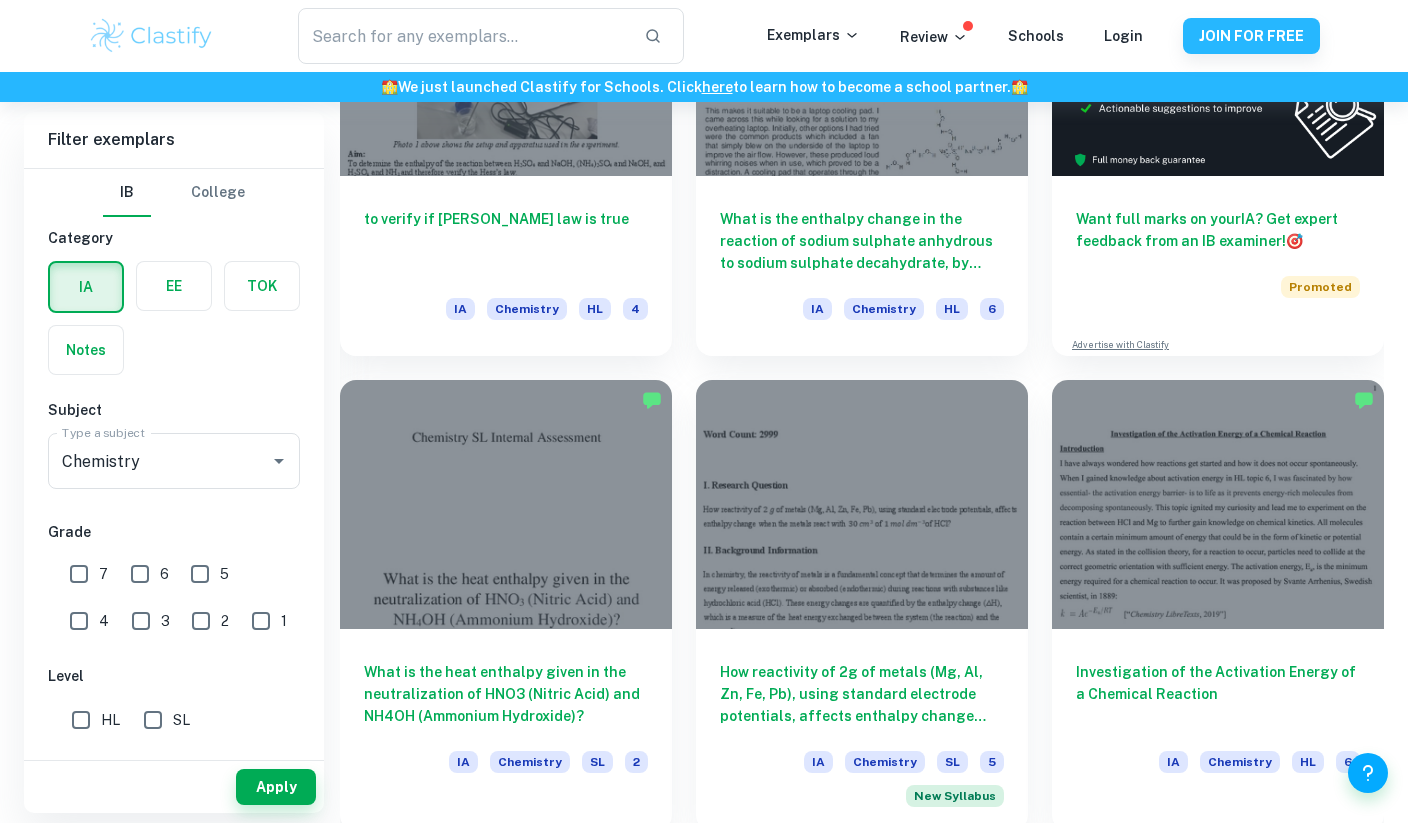 click on "7" at bounding box center [79, 574] 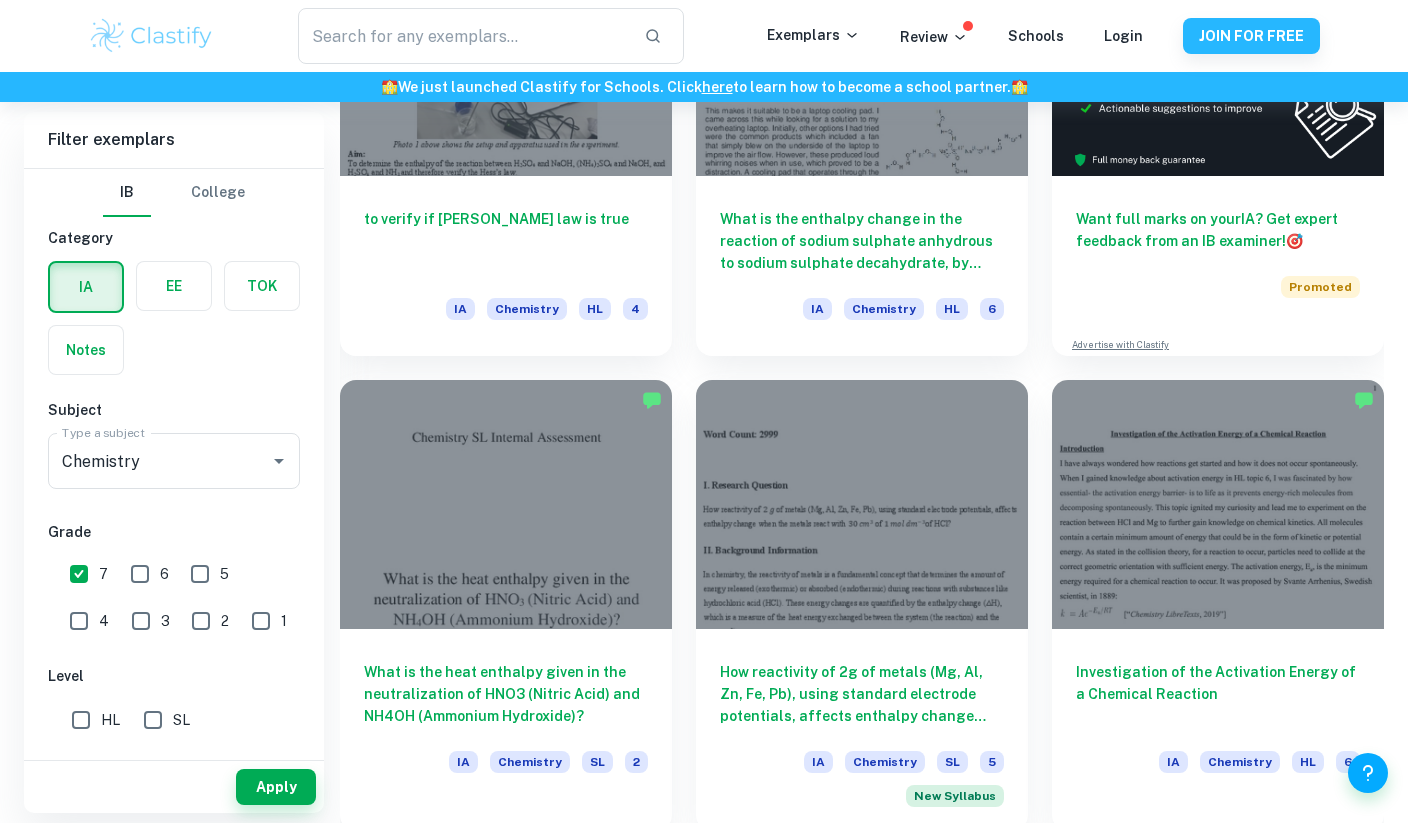 click on "6" at bounding box center [140, 574] 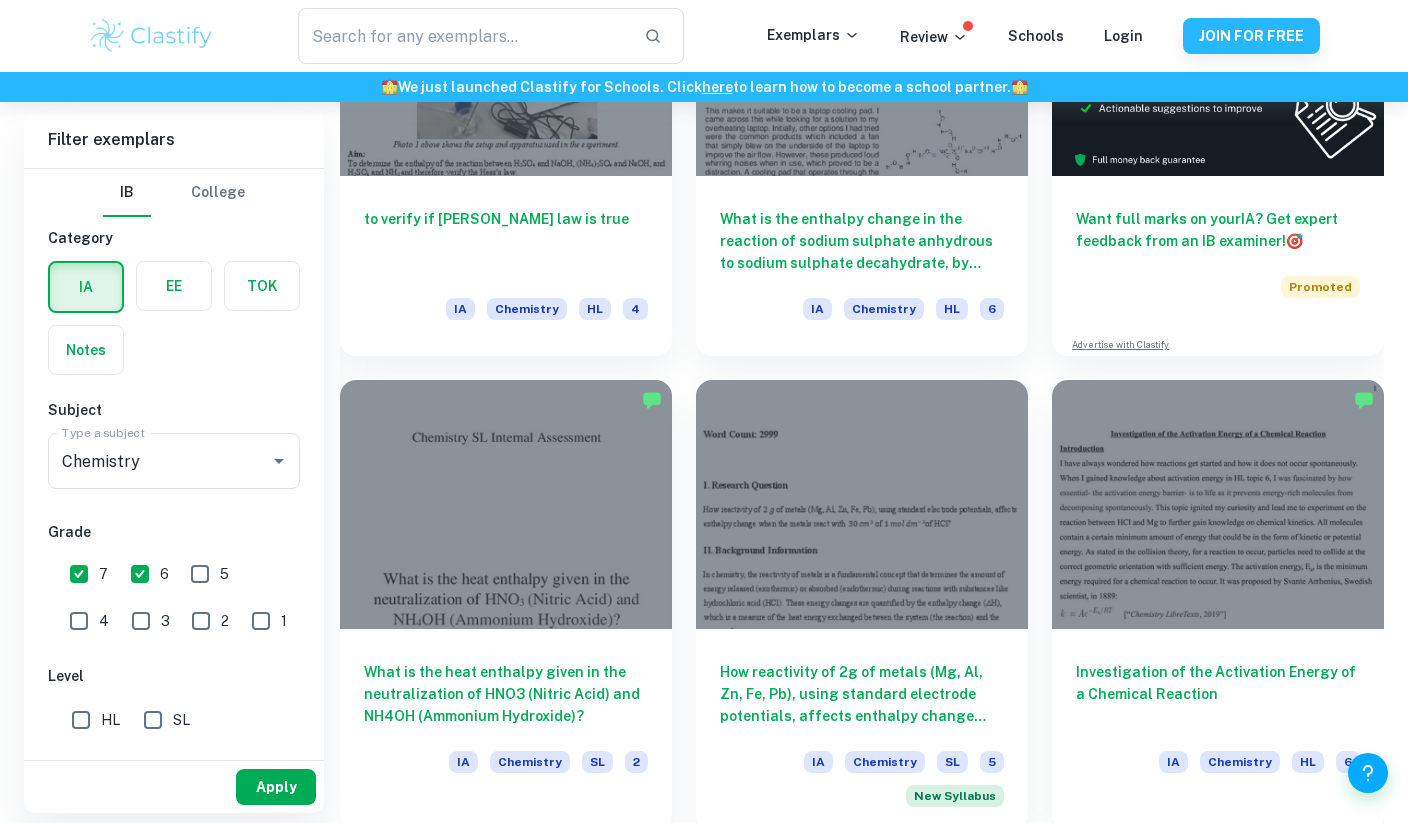 click on "Apply" at bounding box center (276, 787) 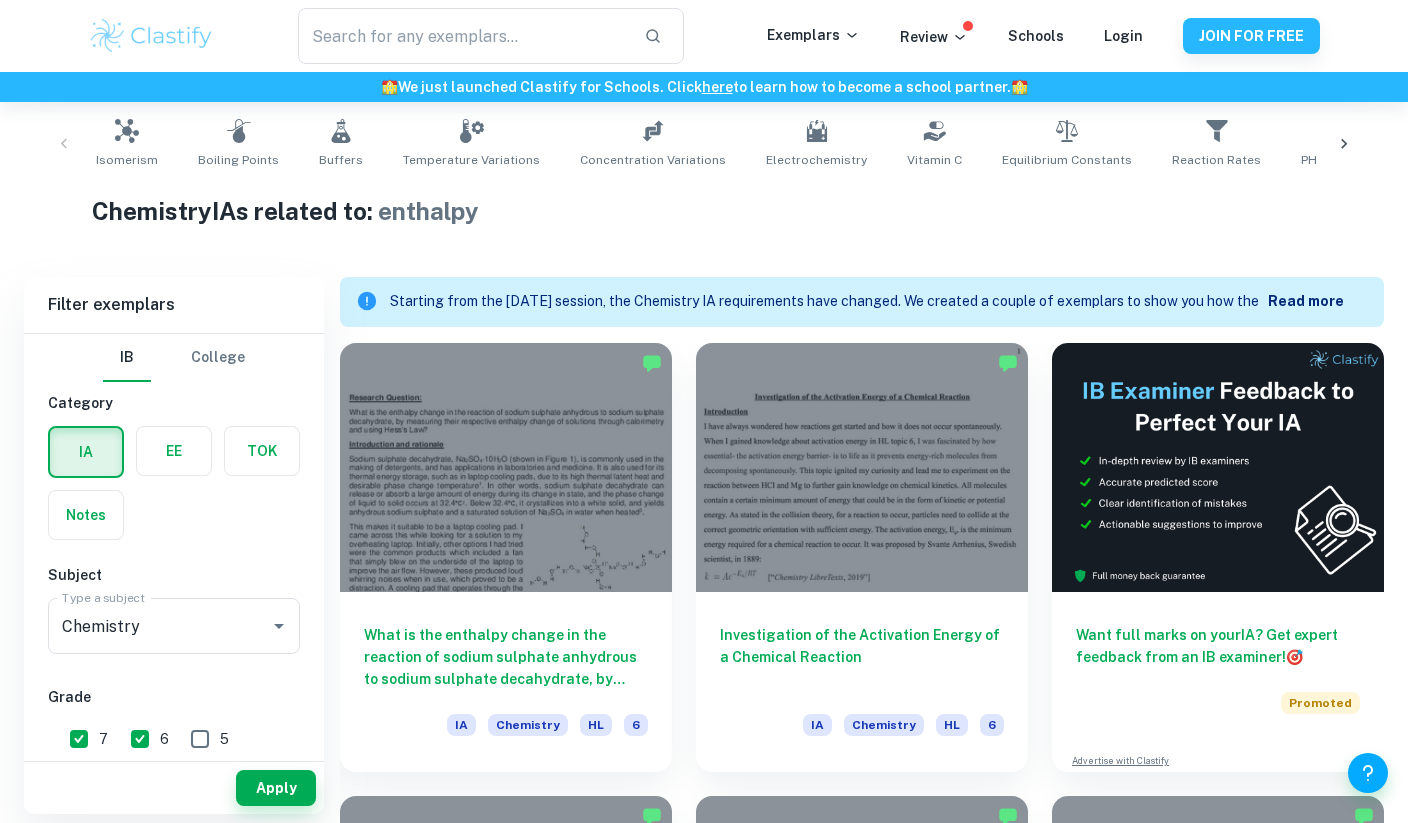 scroll, scrollTop: 405, scrollLeft: 0, axis: vertical 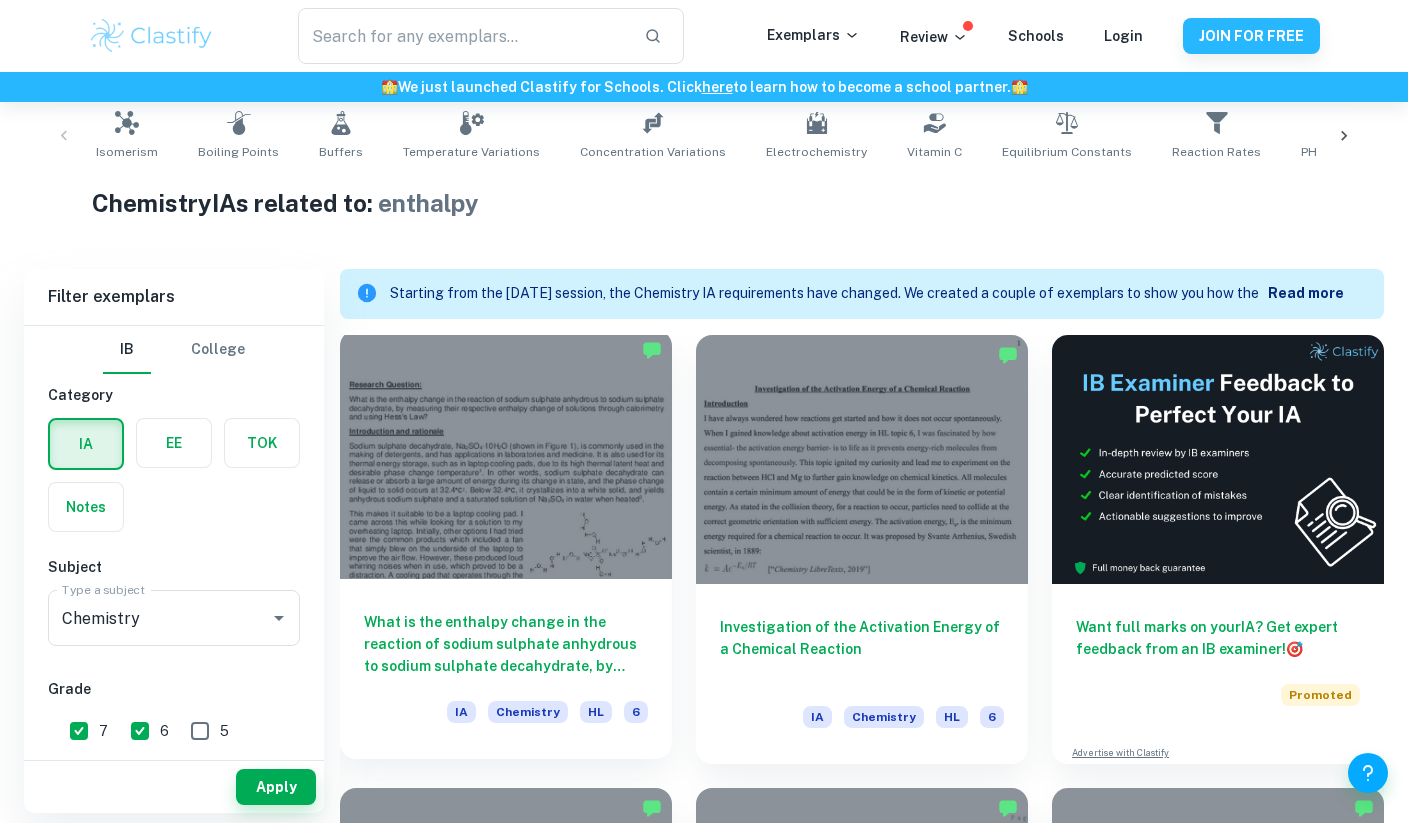 click on "What is the enthalpy change in the reaction of sodium sulphate anhydrous to sodium sulphate decahydrate, by measuring their respective enthalpy change of solutions through calorimetry and using Hess’s Law?" at bounding box center [506, 644] 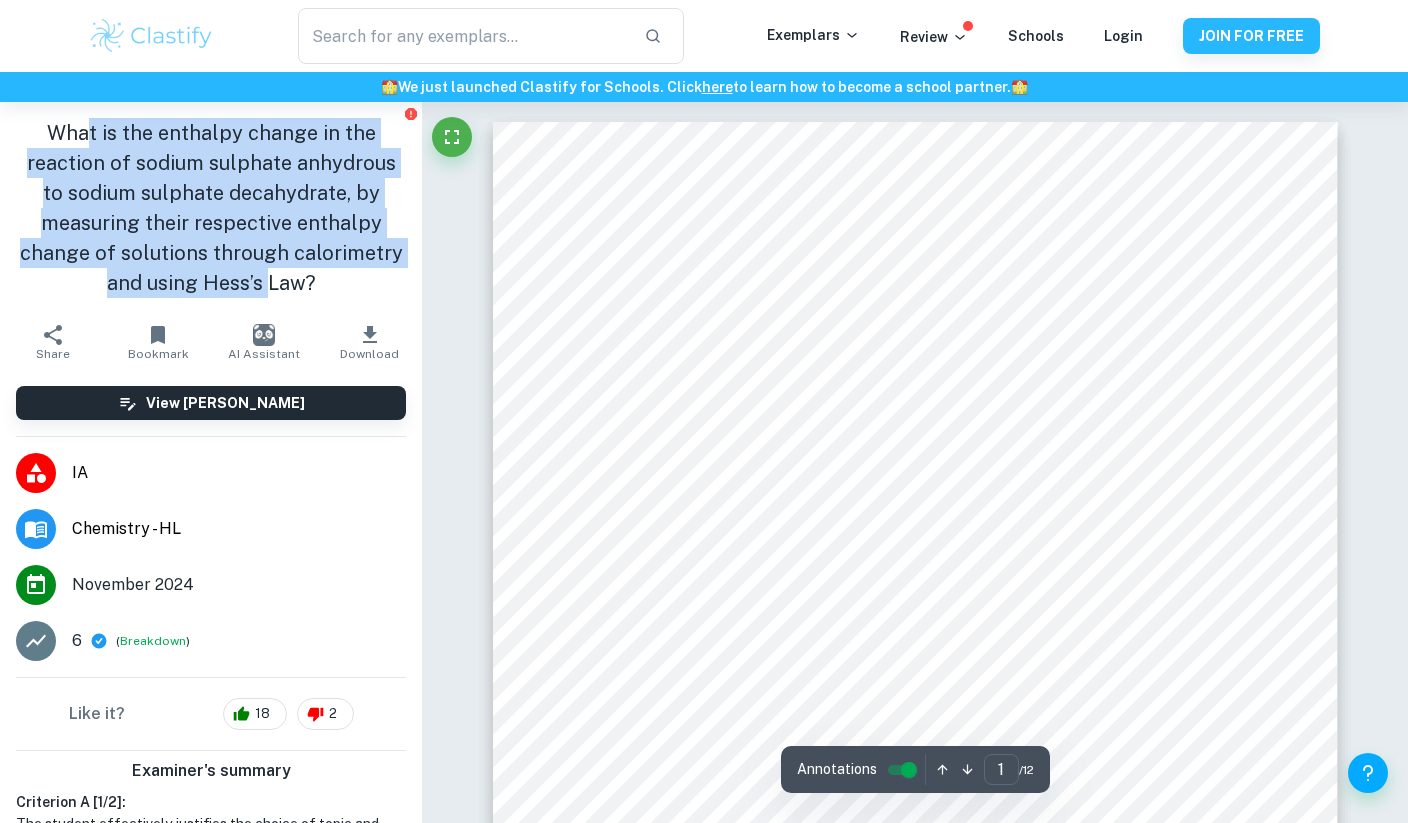drag, startPoint x: 96, startPoint y: 140, endPoint x: 270, endPoint y: 288, distance: 228.42941 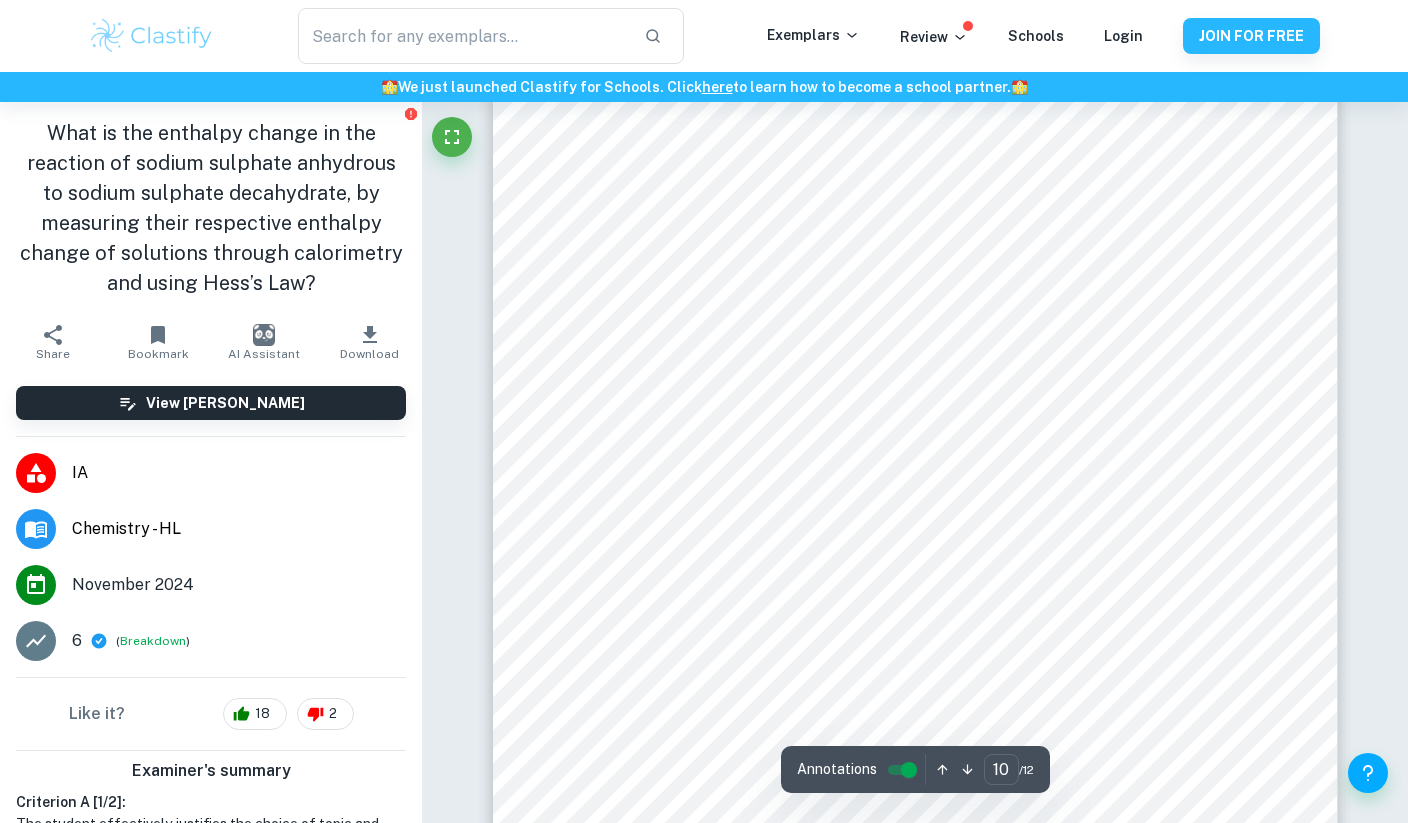 scroll, scrollTop: 11459, scrollLeft: 0, axis: vertical 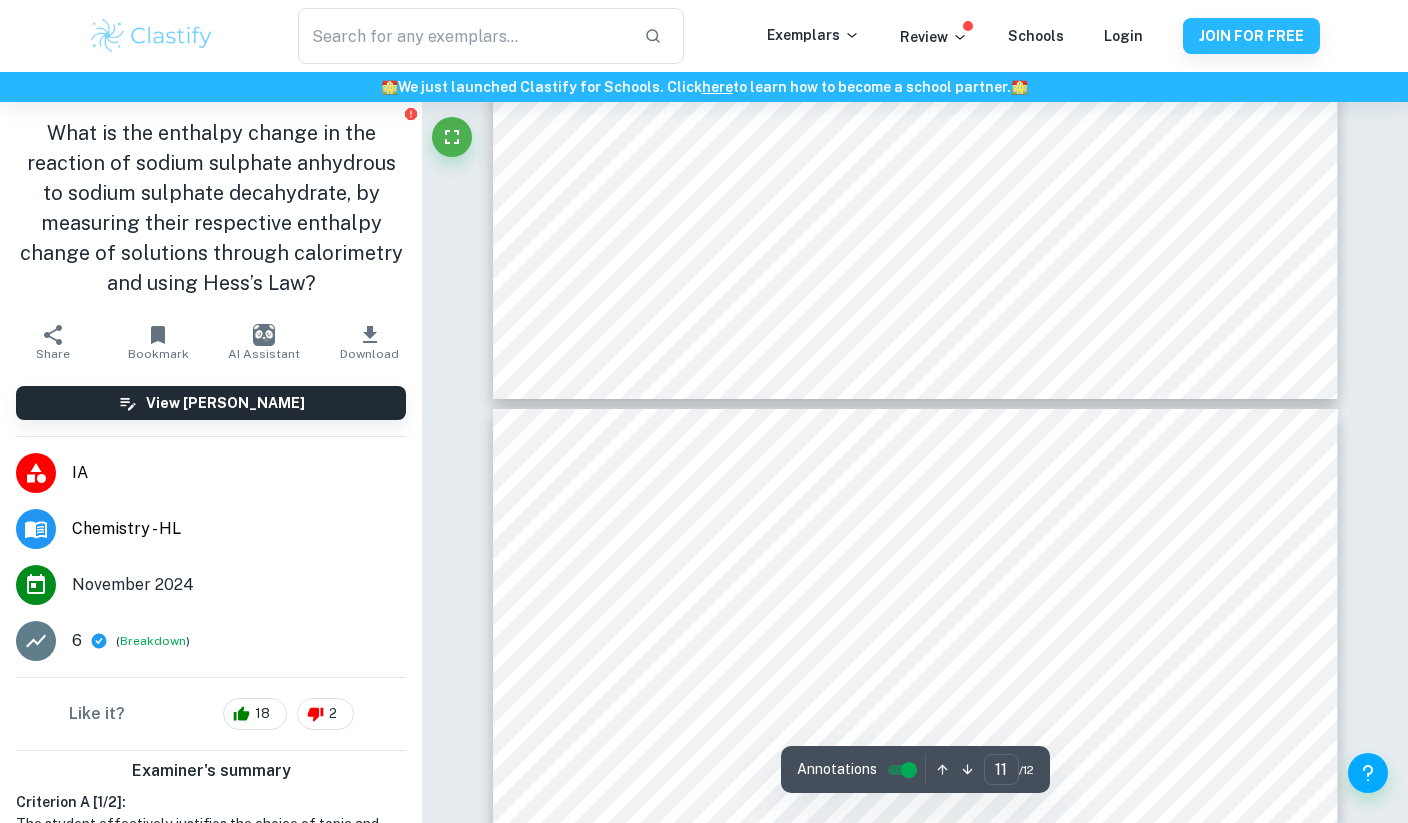 type on "12" 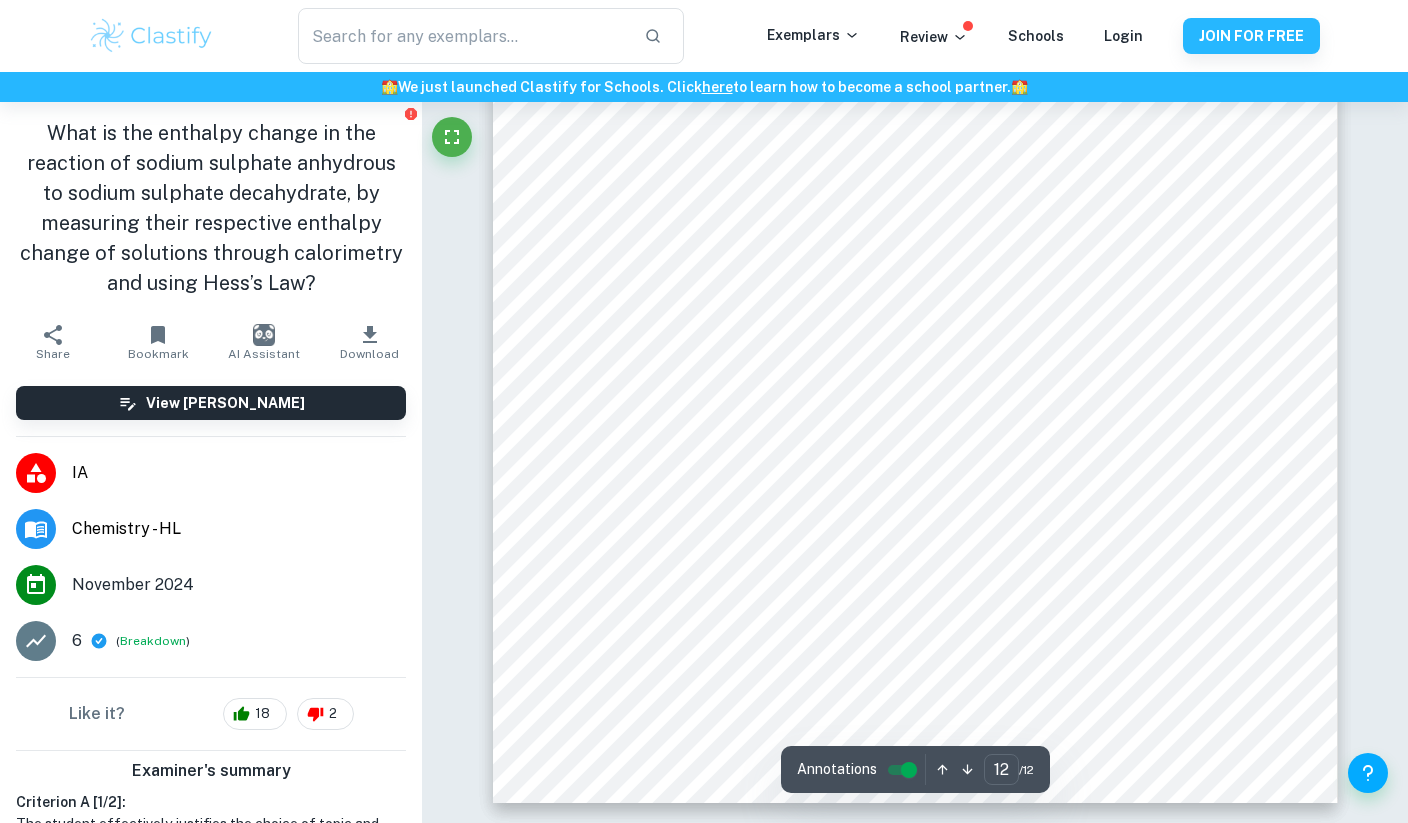 scroll, scrollTop: 14167, scrollLeft: 0, axis: vertical 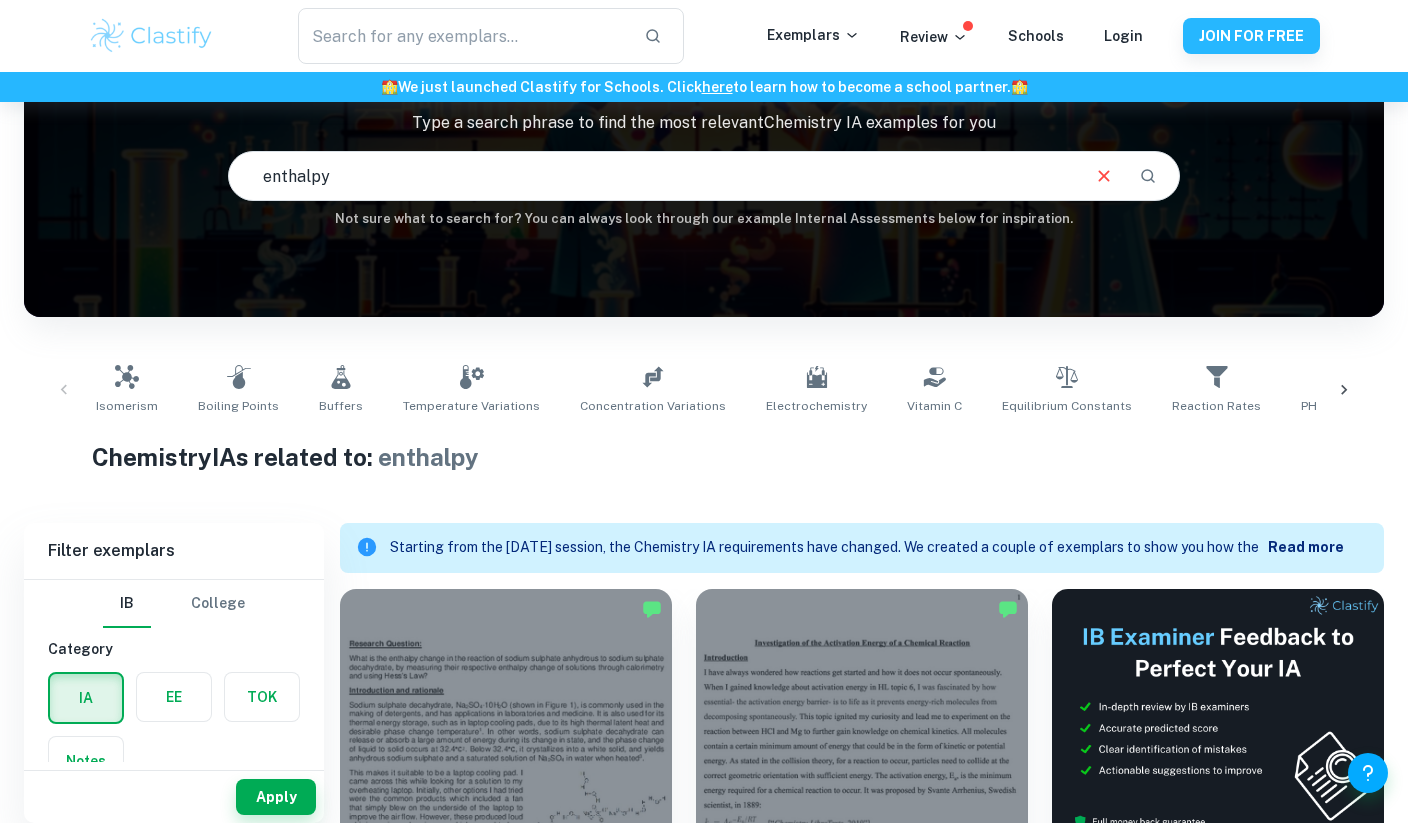 click on "enthalpy" at bounding box center [653, 176] 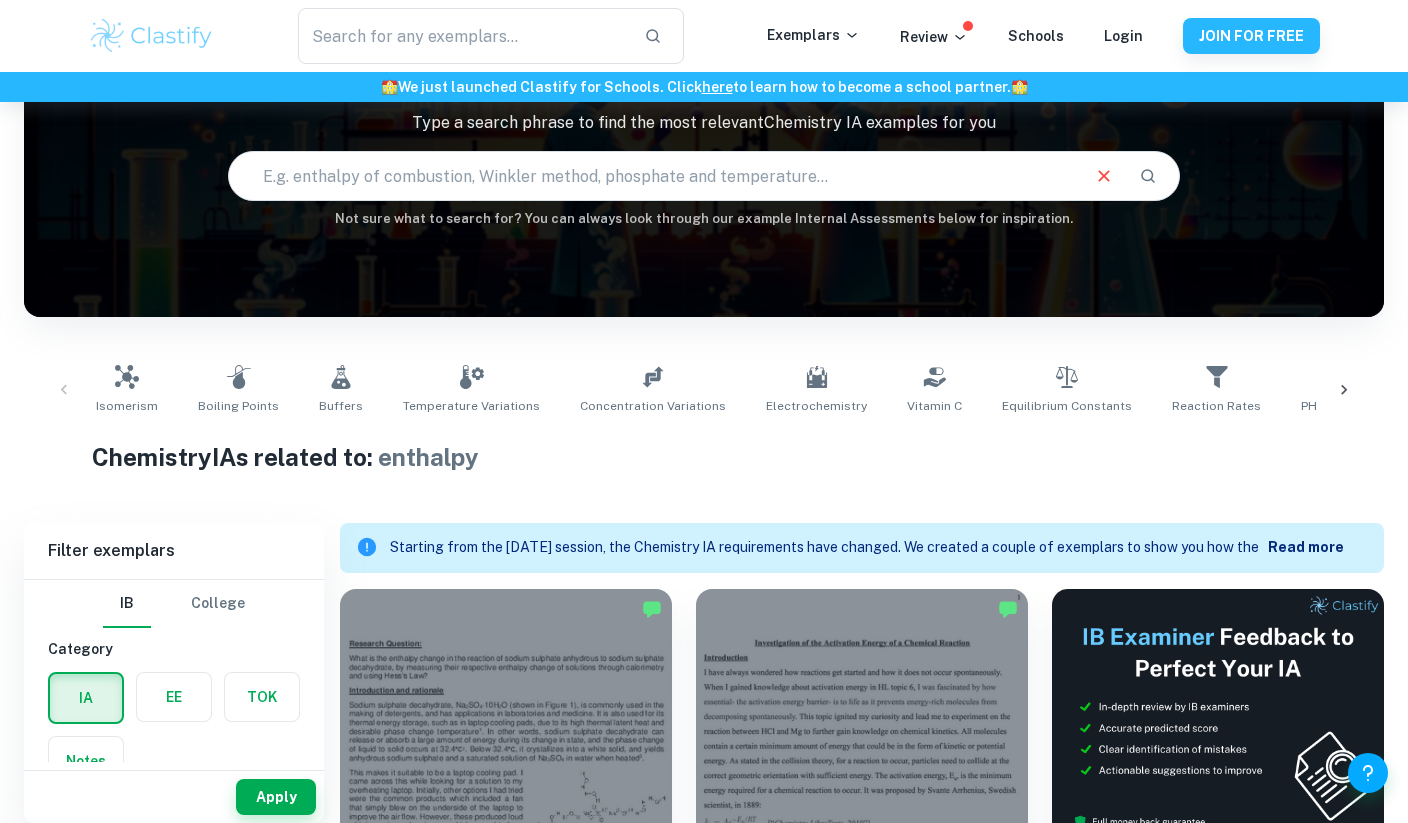 drag, startPoint x: 335, startPoint y: 152, endPoint x: 440, endPoint y: 117, distance: 110.67972 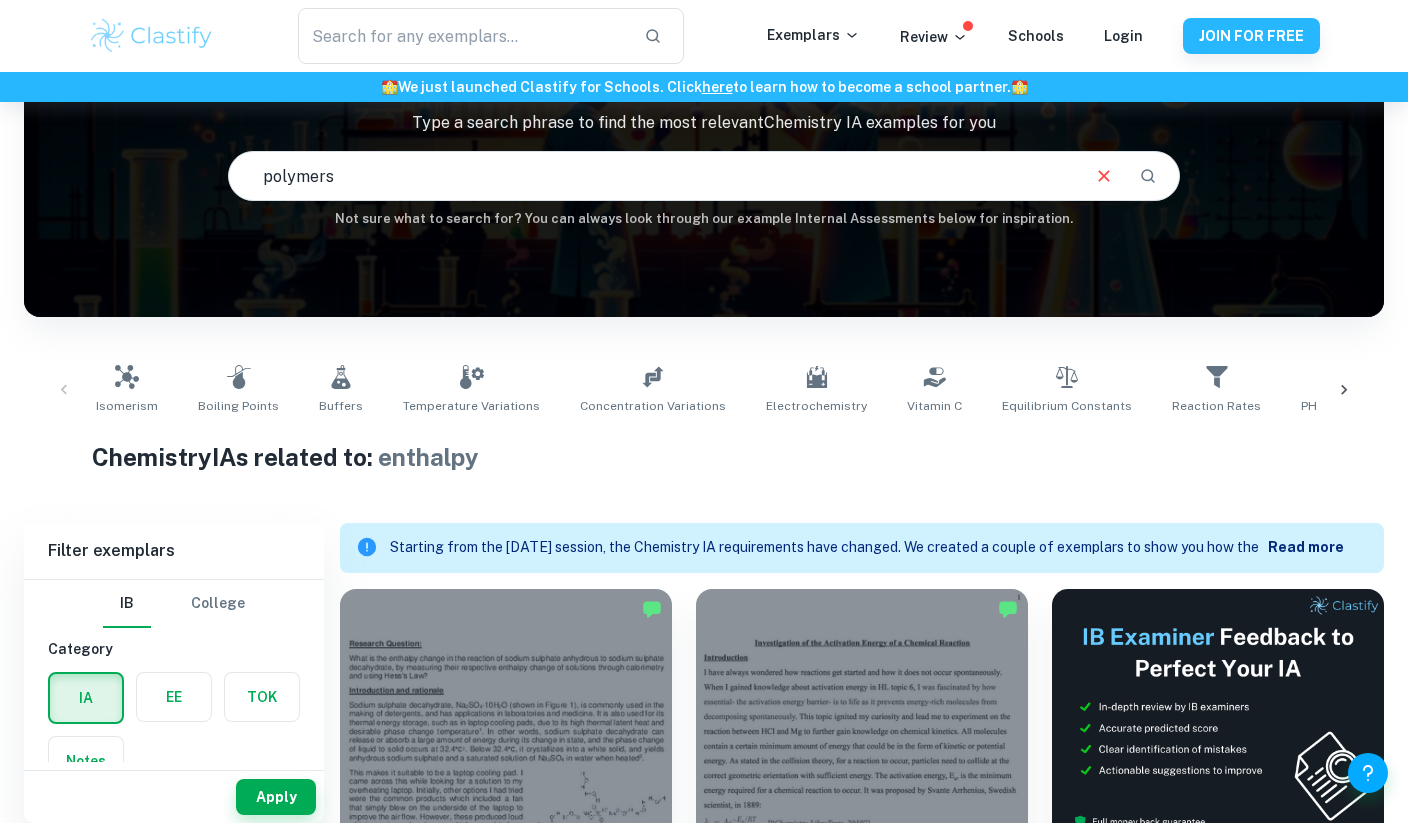 type on "polymers" 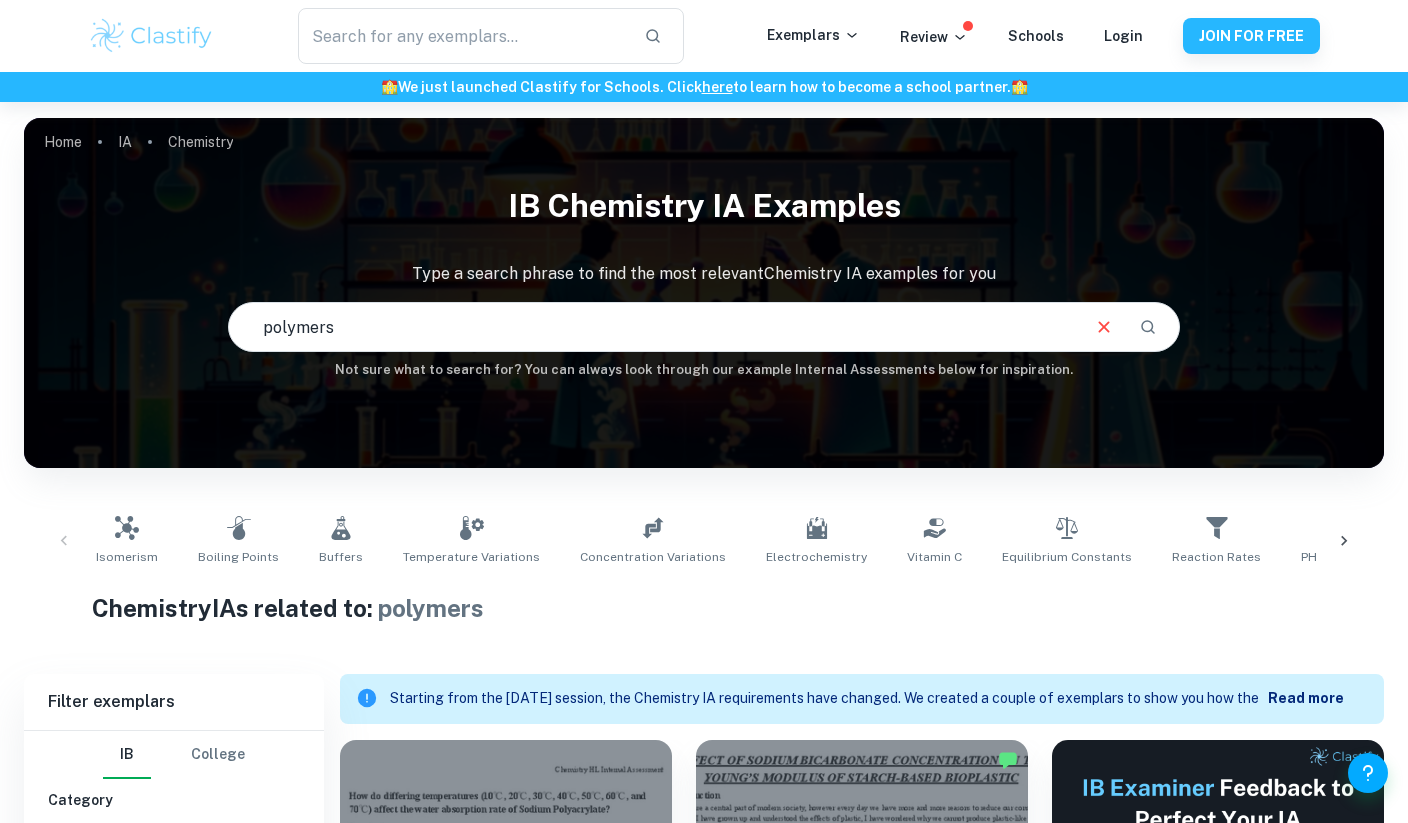 scroll, scrollTop: 0, scrollLeft: 0, axis: both 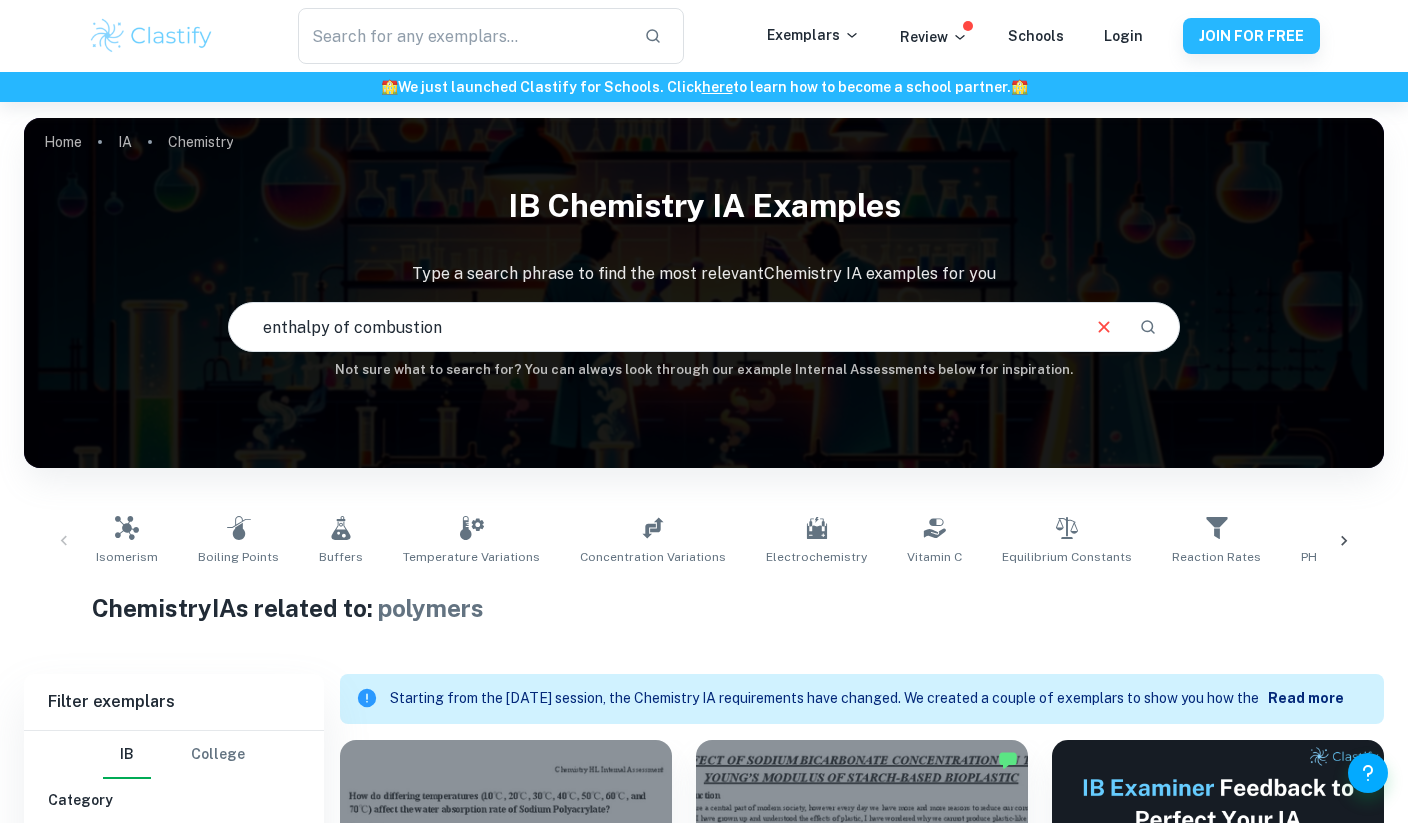 type on "enthalpy of combustion" 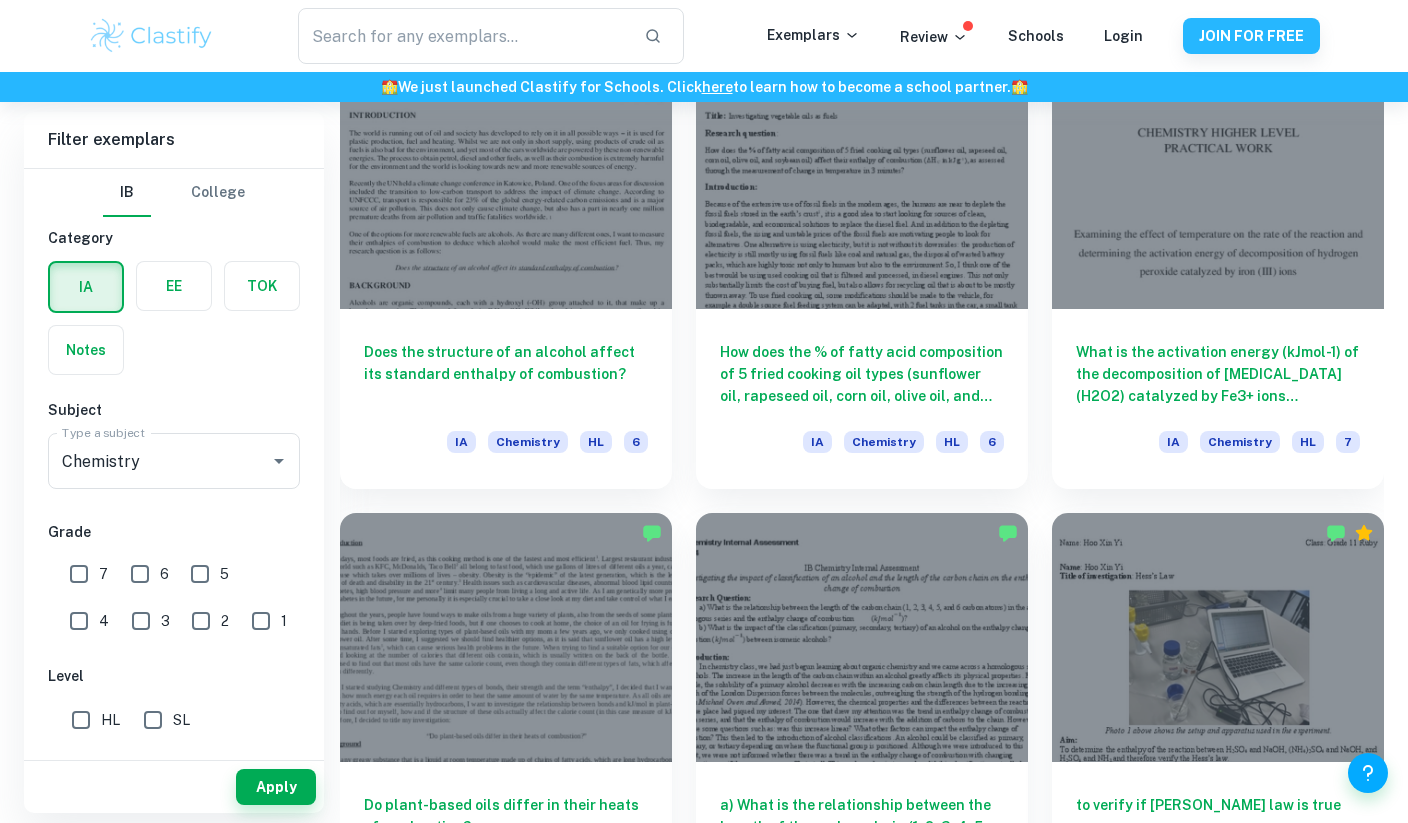 scroll, scrollTop: 2517, scrollLeft: 0, axis: vertical 